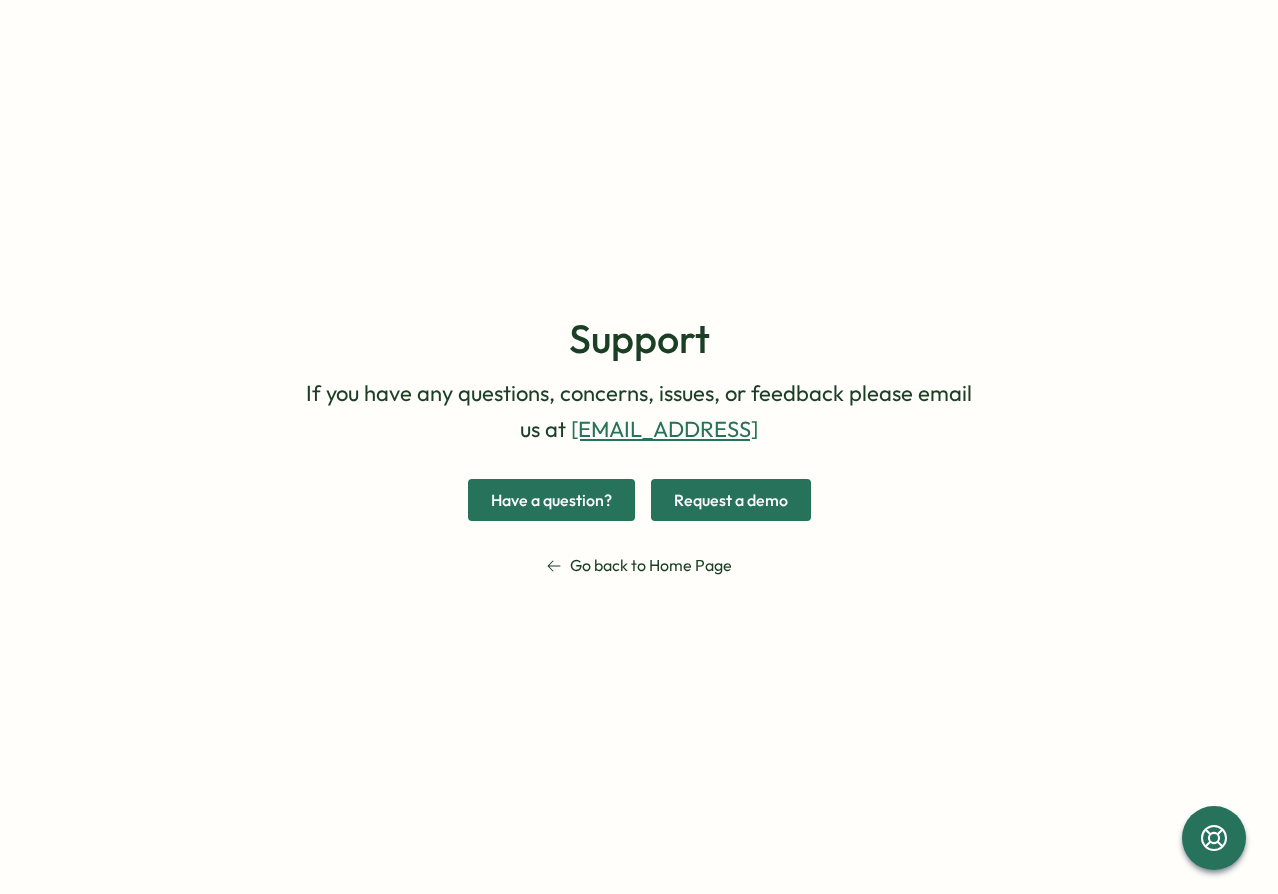 scroll, scrollTop: 0, scrollLeft: 0, axis: both 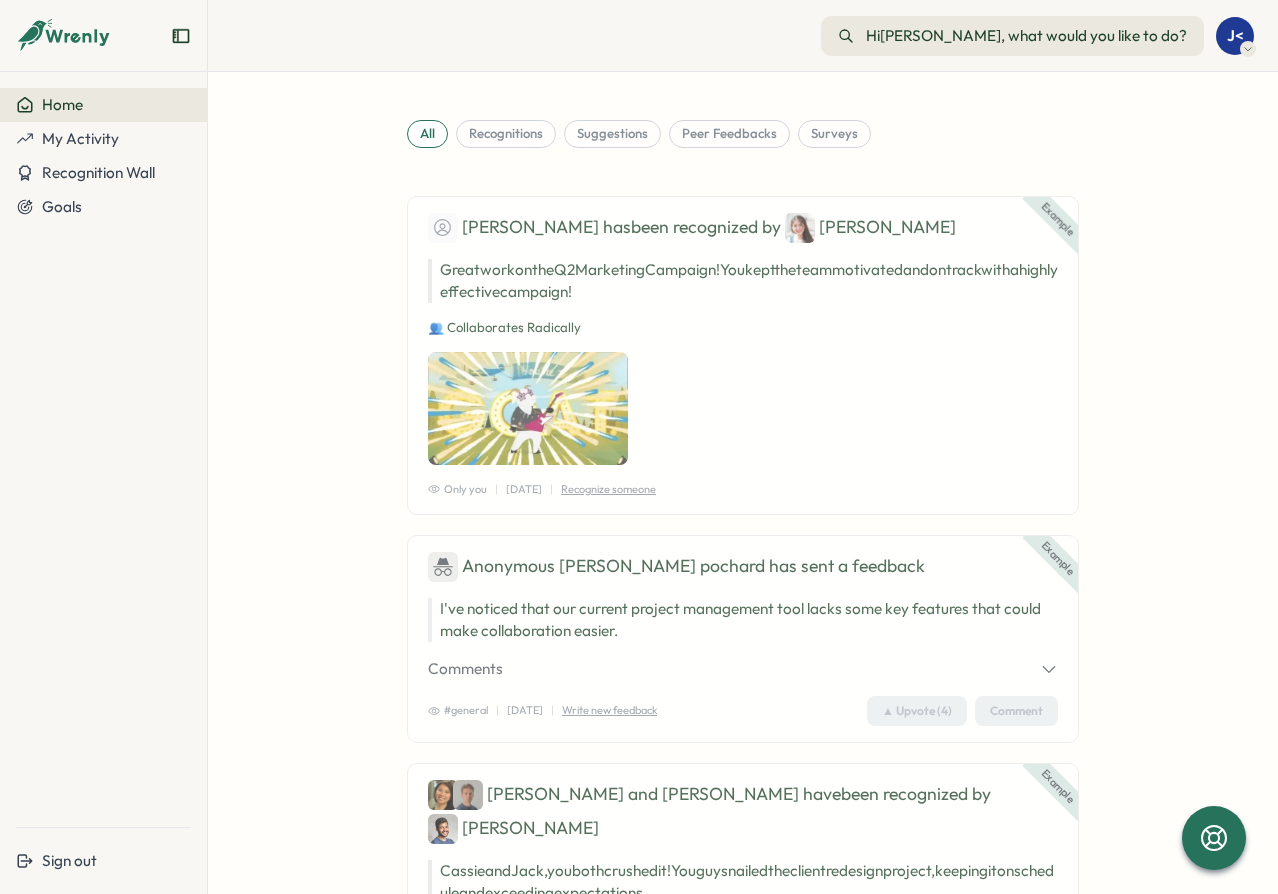 click on "J<" at bounding box center (1235, 35) 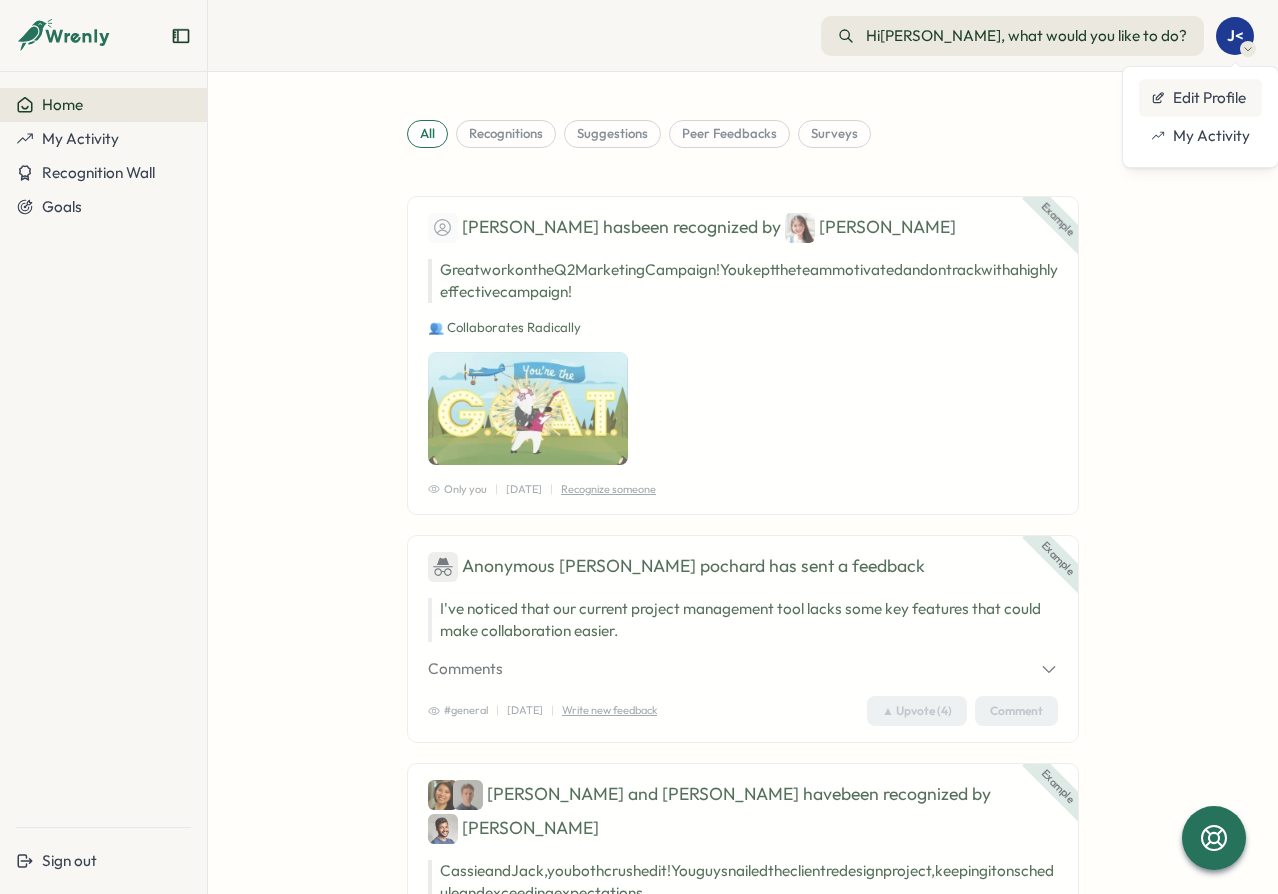 click on "Edit Profile" at bounding box center [1200, 98] 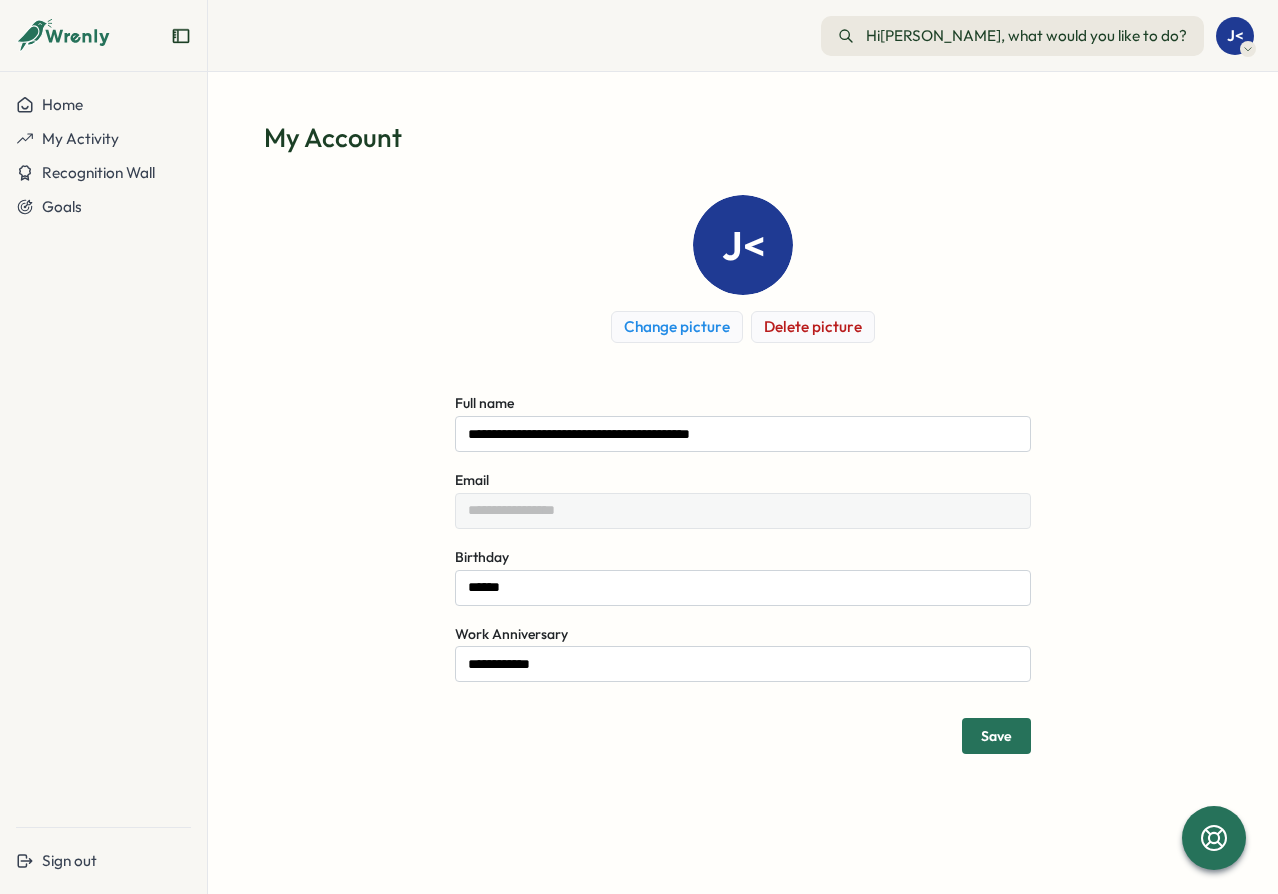 click on "**********" at bounding box center (743, 474) 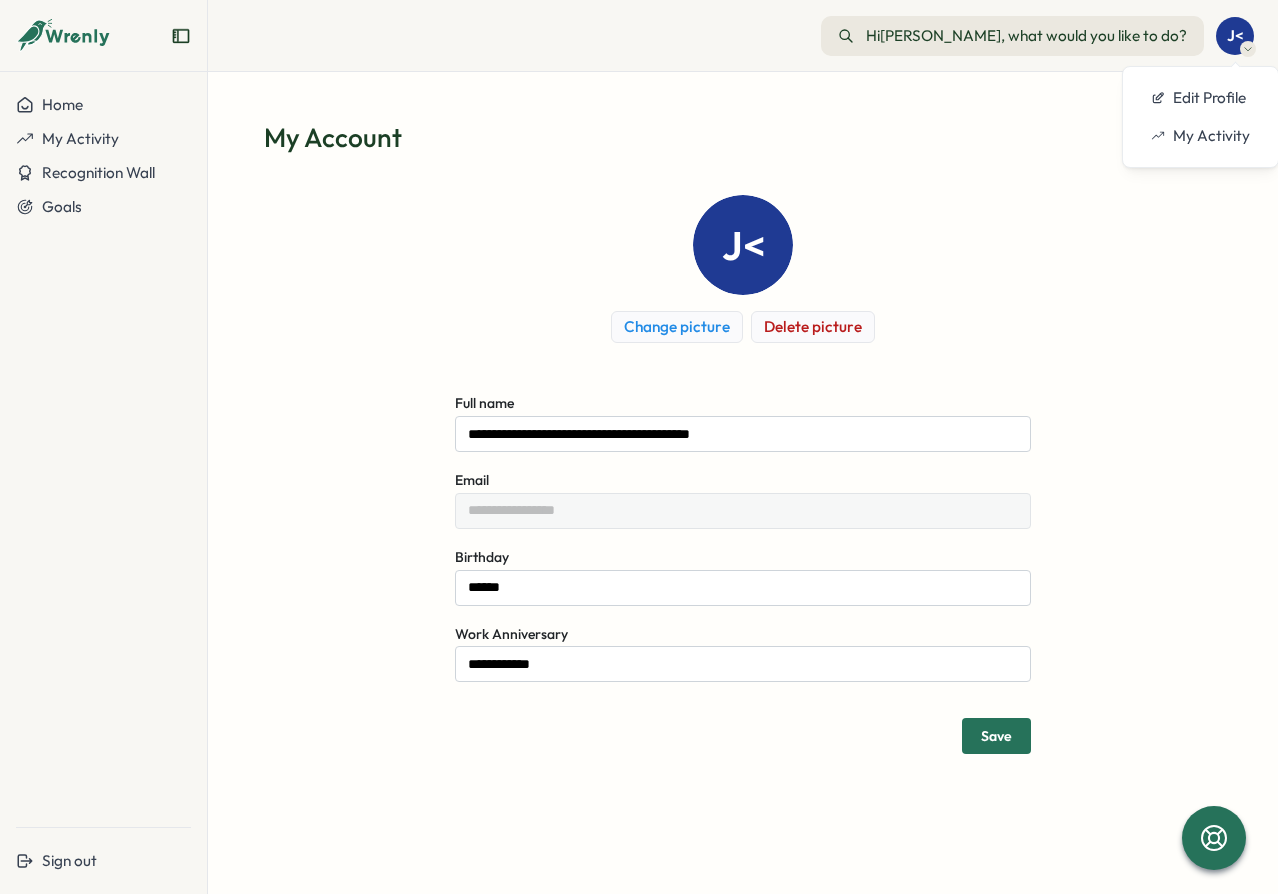 drag, startPoint x: 1243, startPoint y: 47, endPoint x: 1207, endPoint y: 47, distance: 36 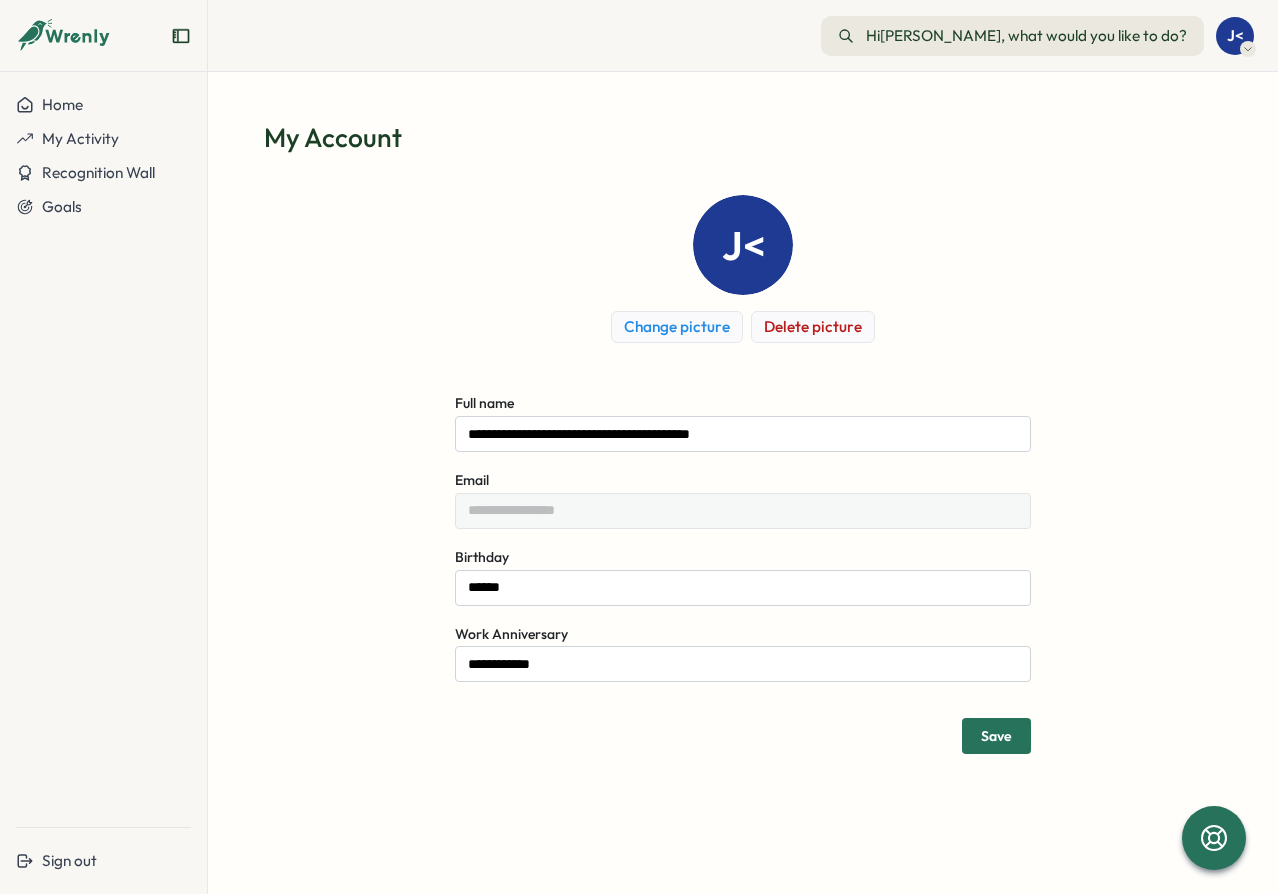 click on "J<" at bounding box center (1235, 36) 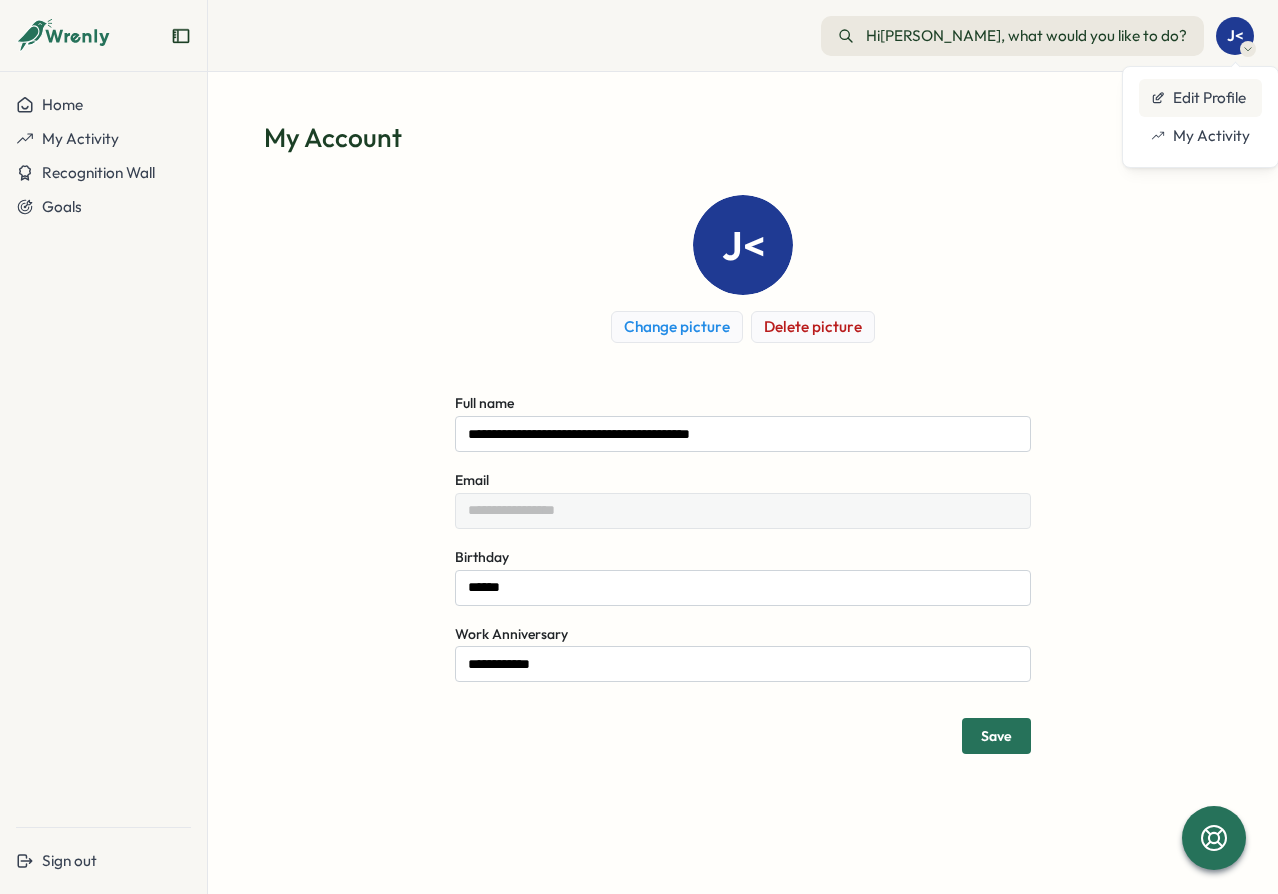 click on "Edit Profile" at bounding box center (1200, 98) 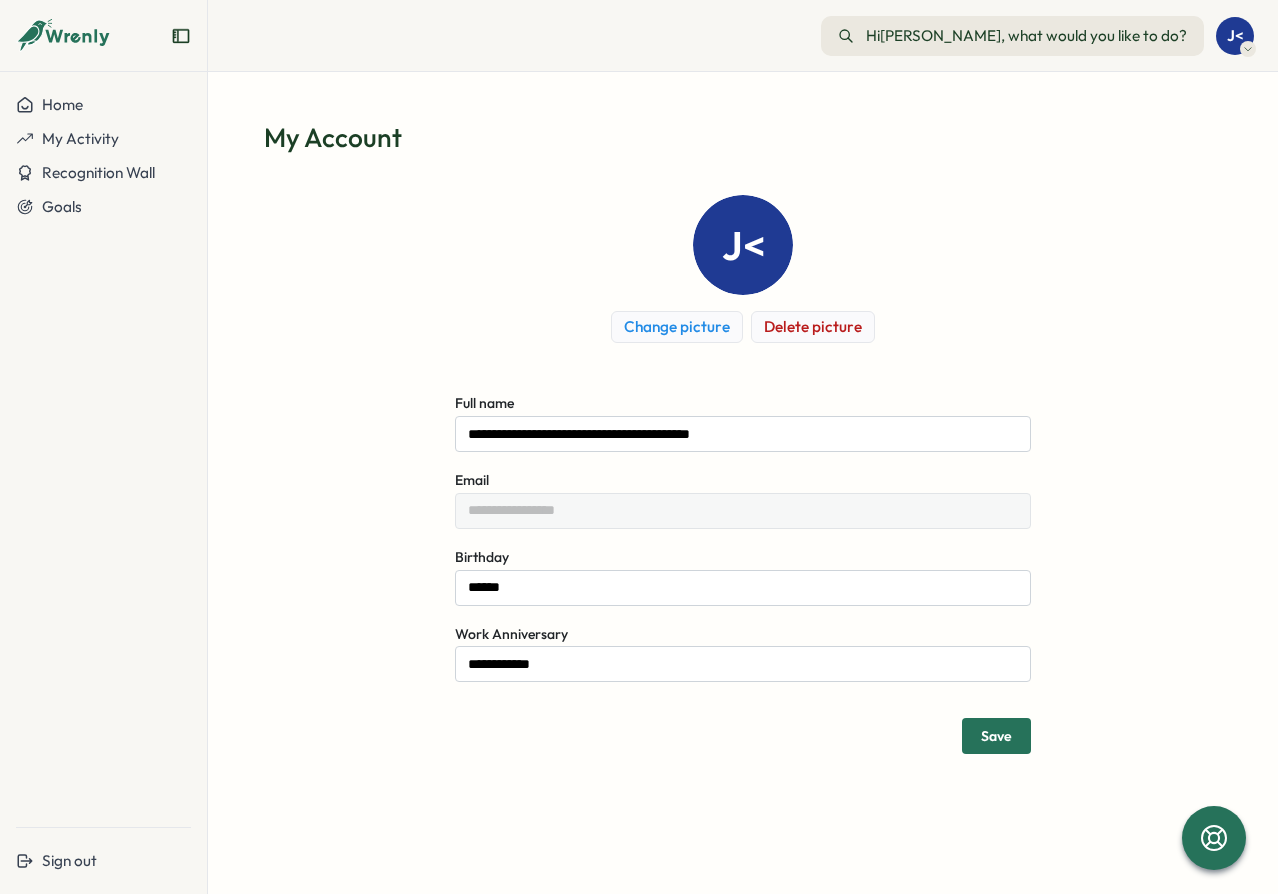 click on "**********" at bounding box center [743, 474] 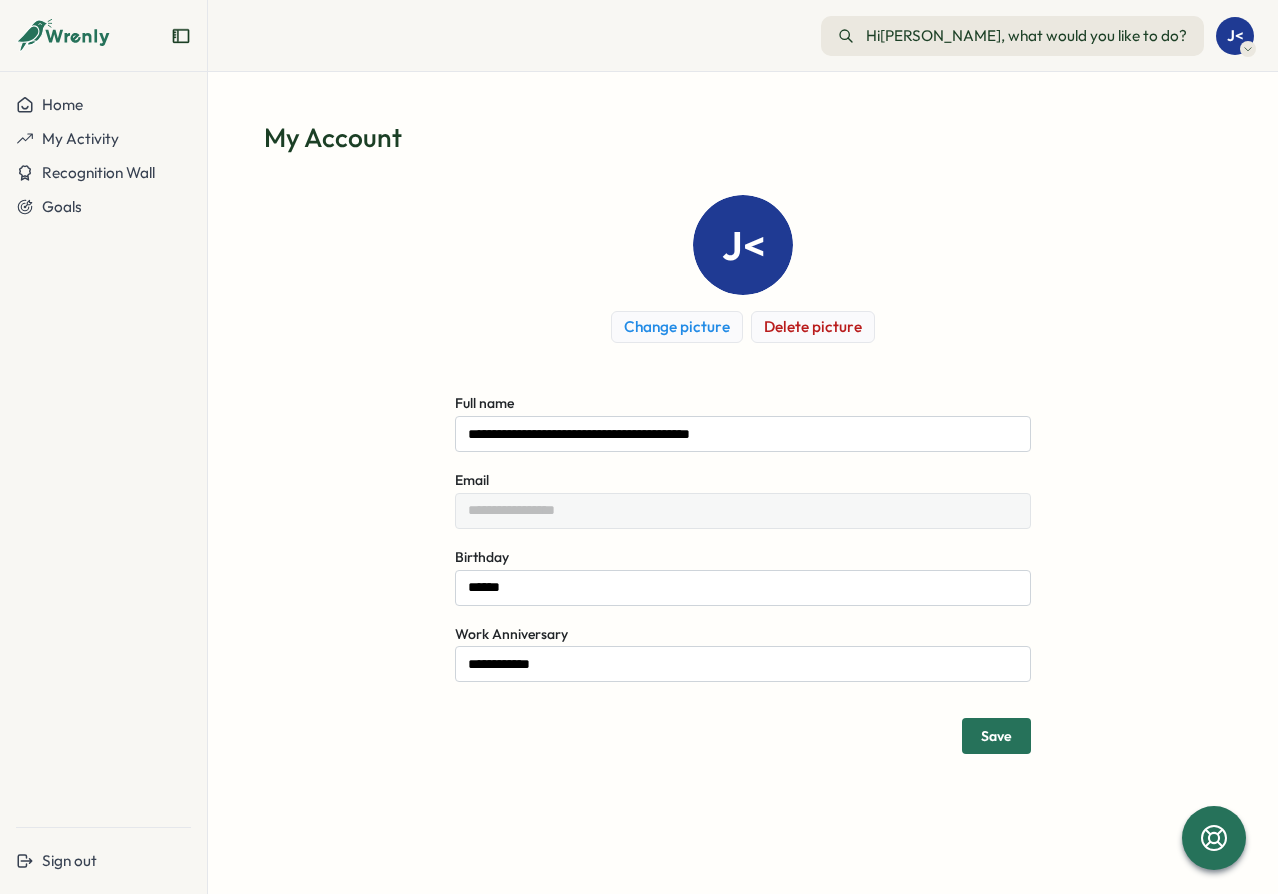 scroll, scrollTop: 0, scrollLeft: 0, axis: both 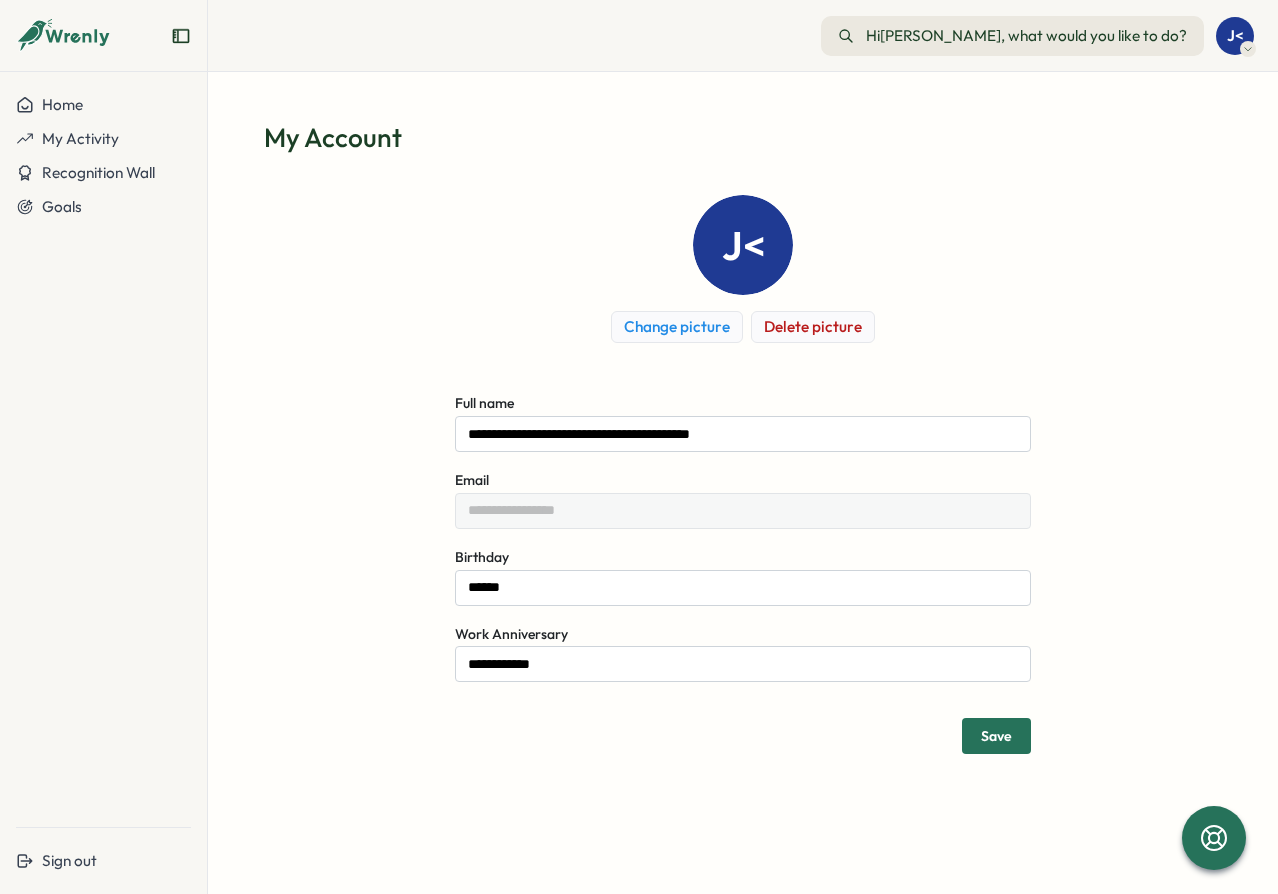 click on "**********" at bounding box center [743, 474] 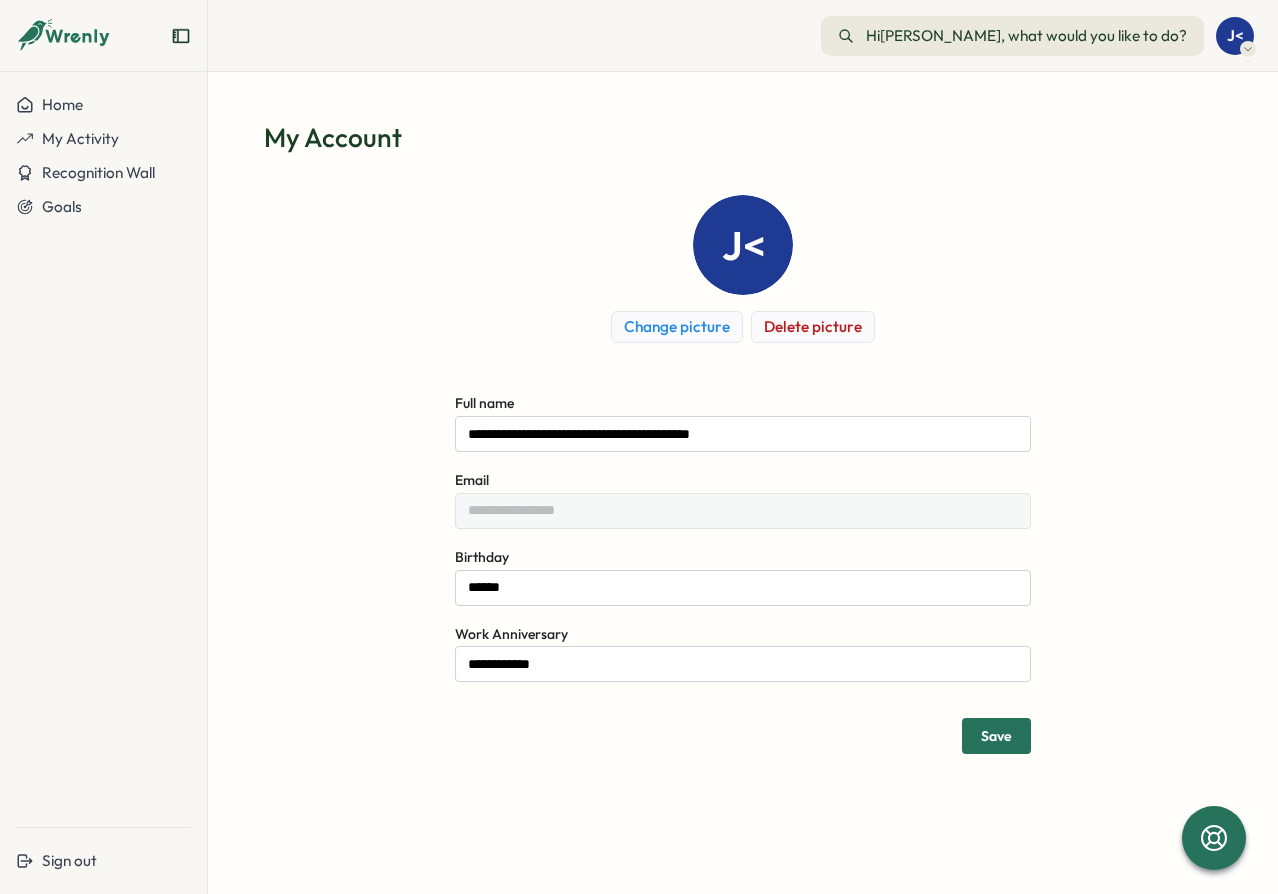 click on "J< Change picture Delete picture" at bounding box center (743, 269) 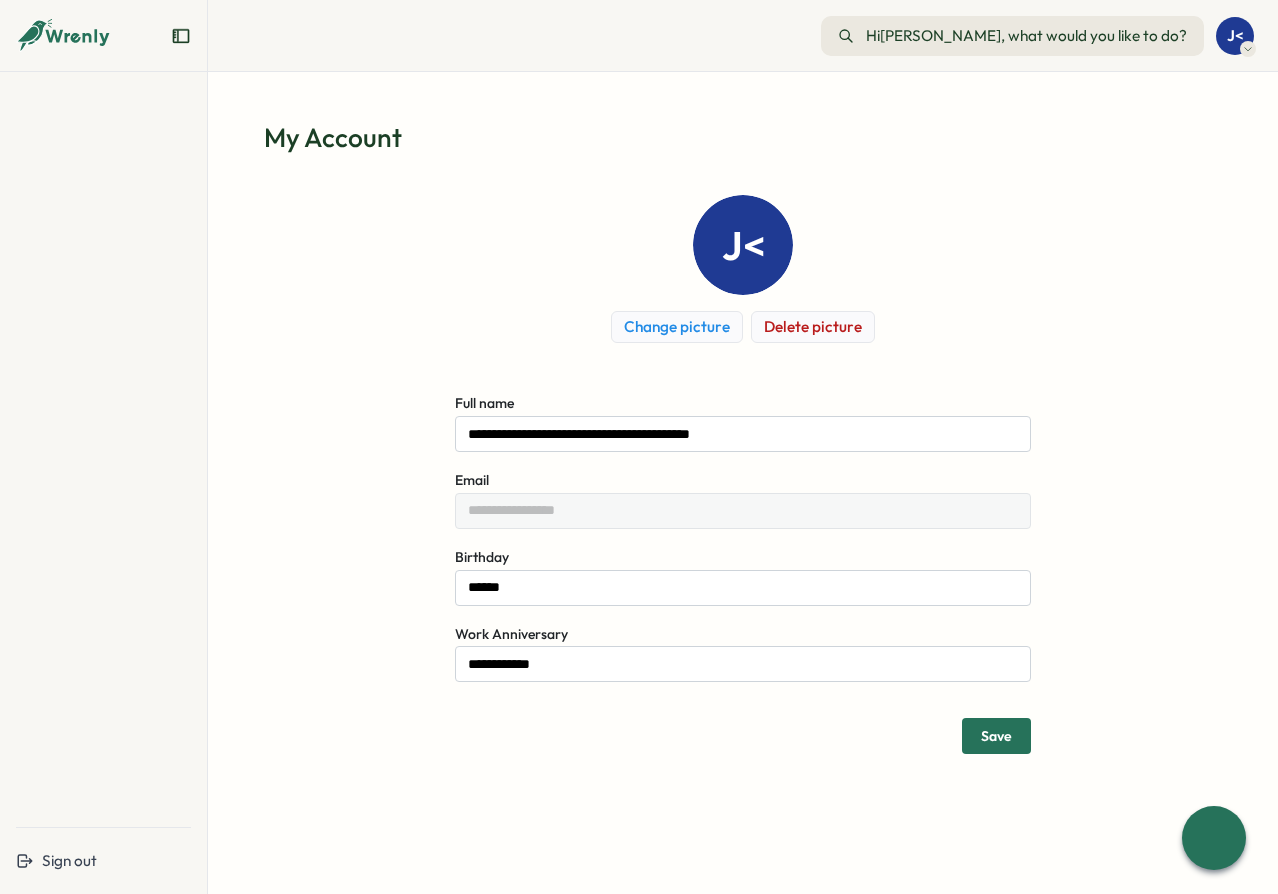 scroll, scrollTop: 0, scrollLeft: 0, axis: both 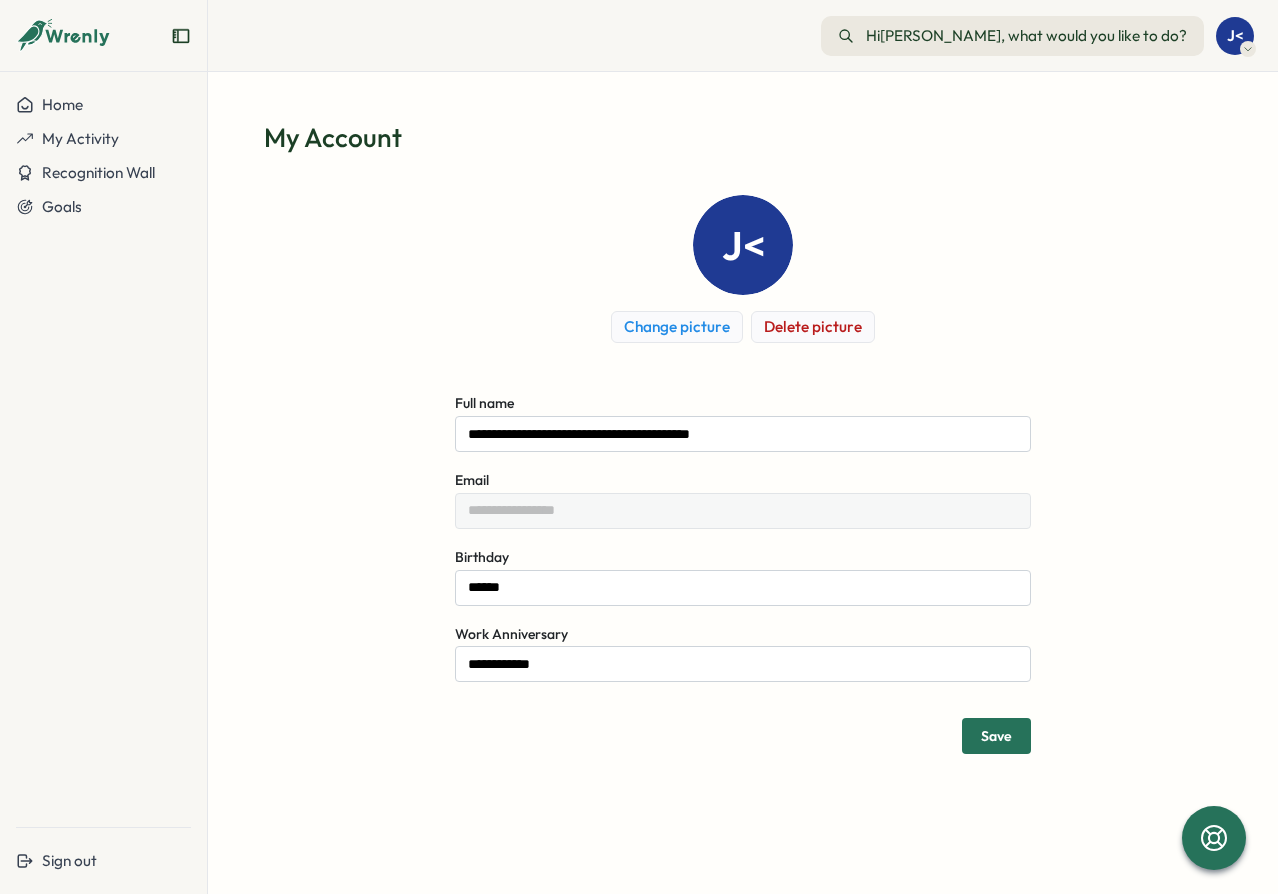 click on "**********" at bounding box center [743, 437] 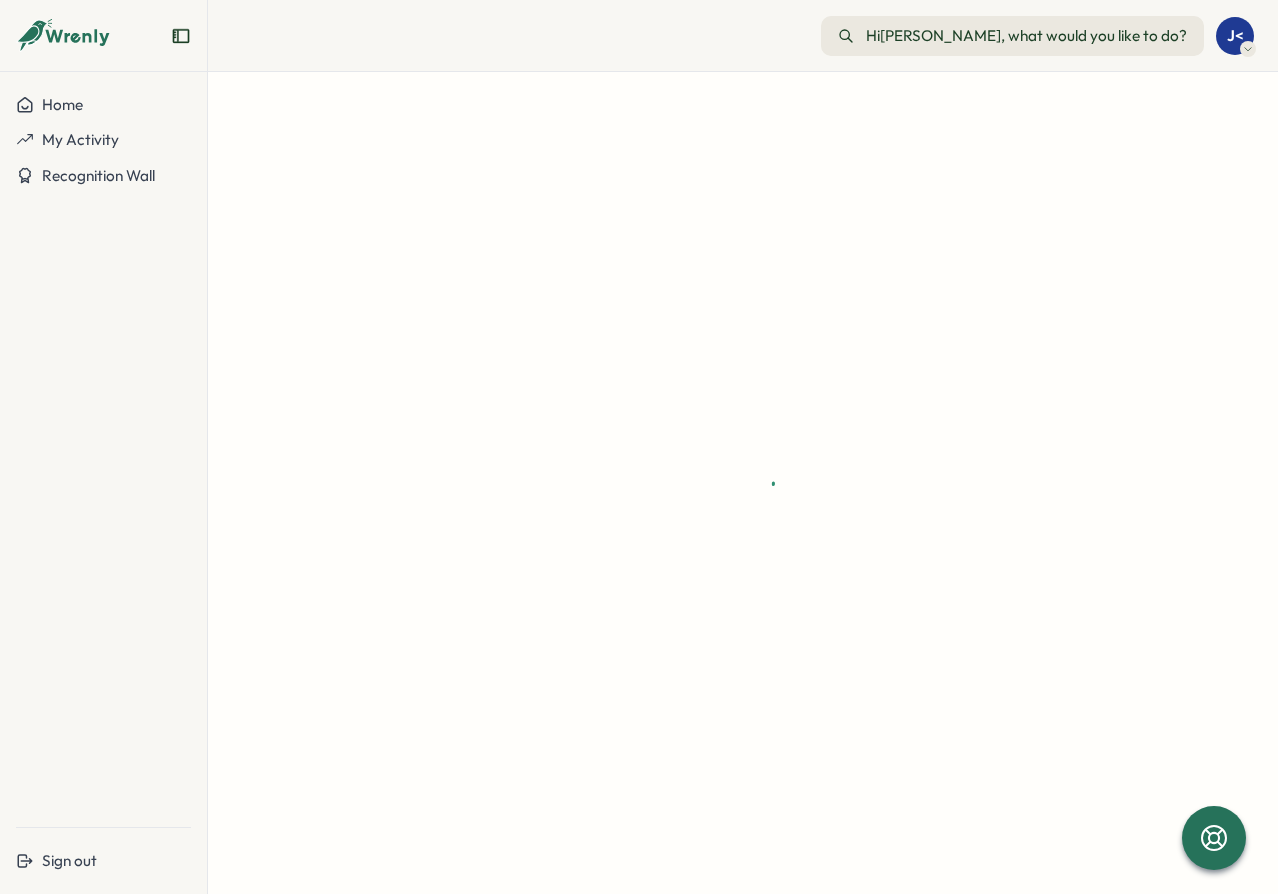 scroll, scrollTop: 0, scrollLeft: 0, axis: both 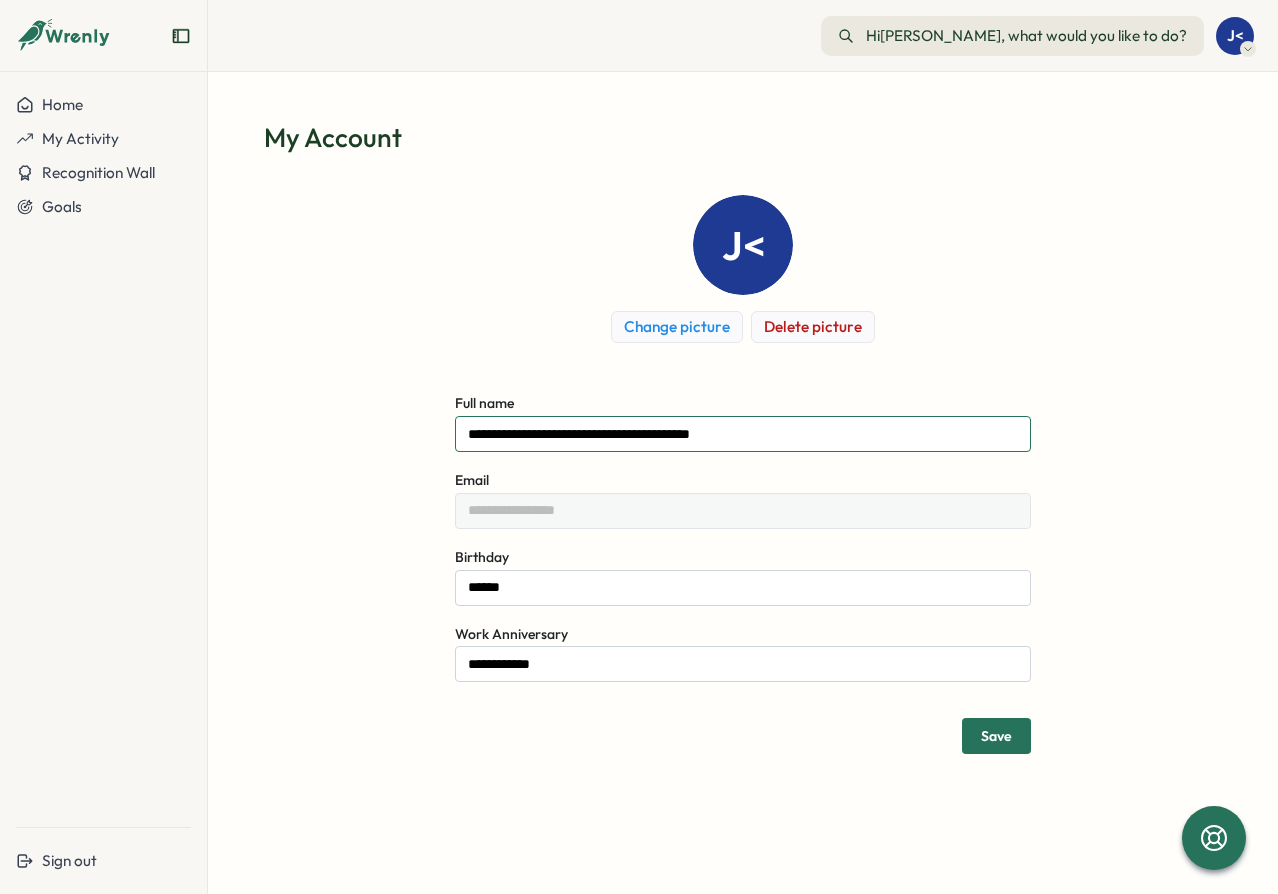 drag, startPoint x: 521, startPoint y: 444, endPoint x: 910, endPoint y: 456, distance: 389.18506 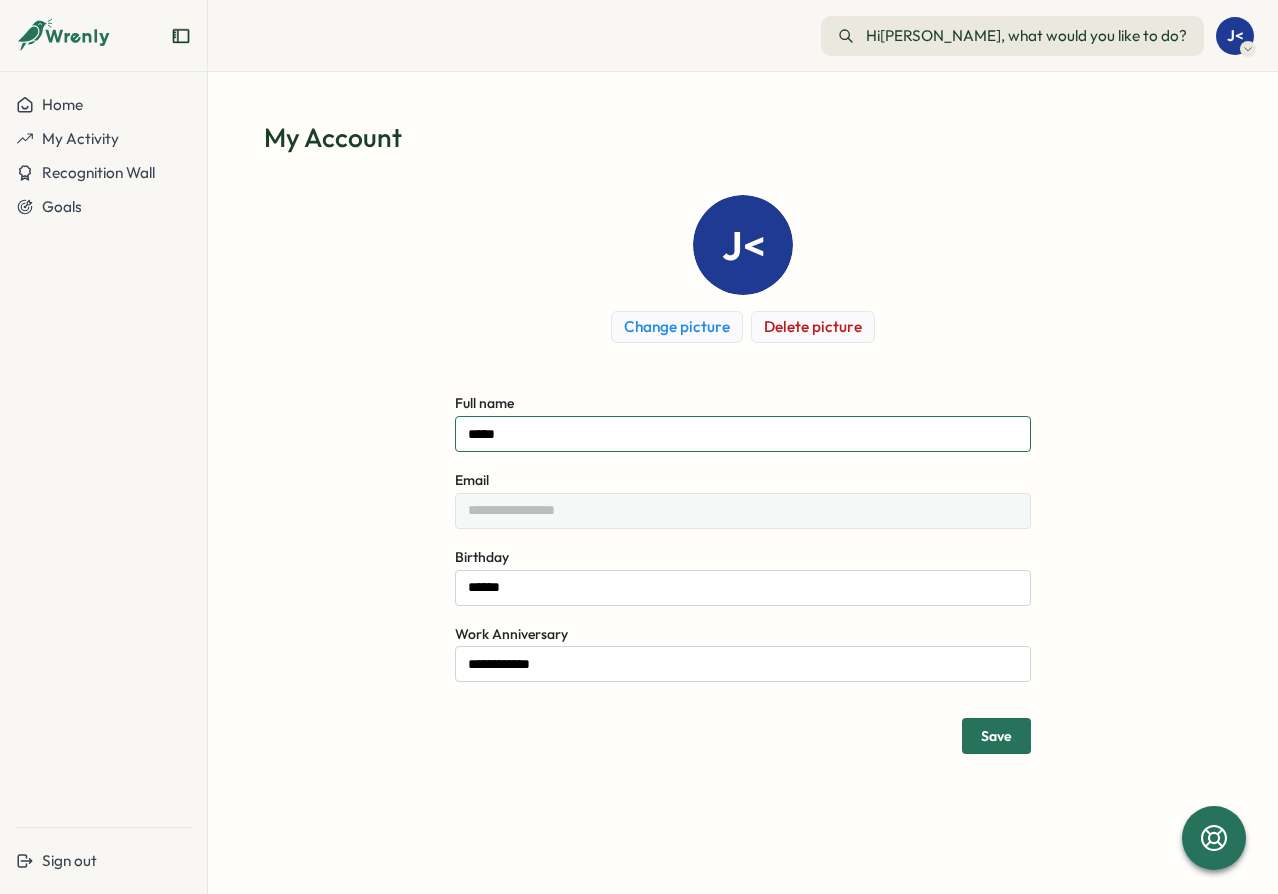 type on "*****" 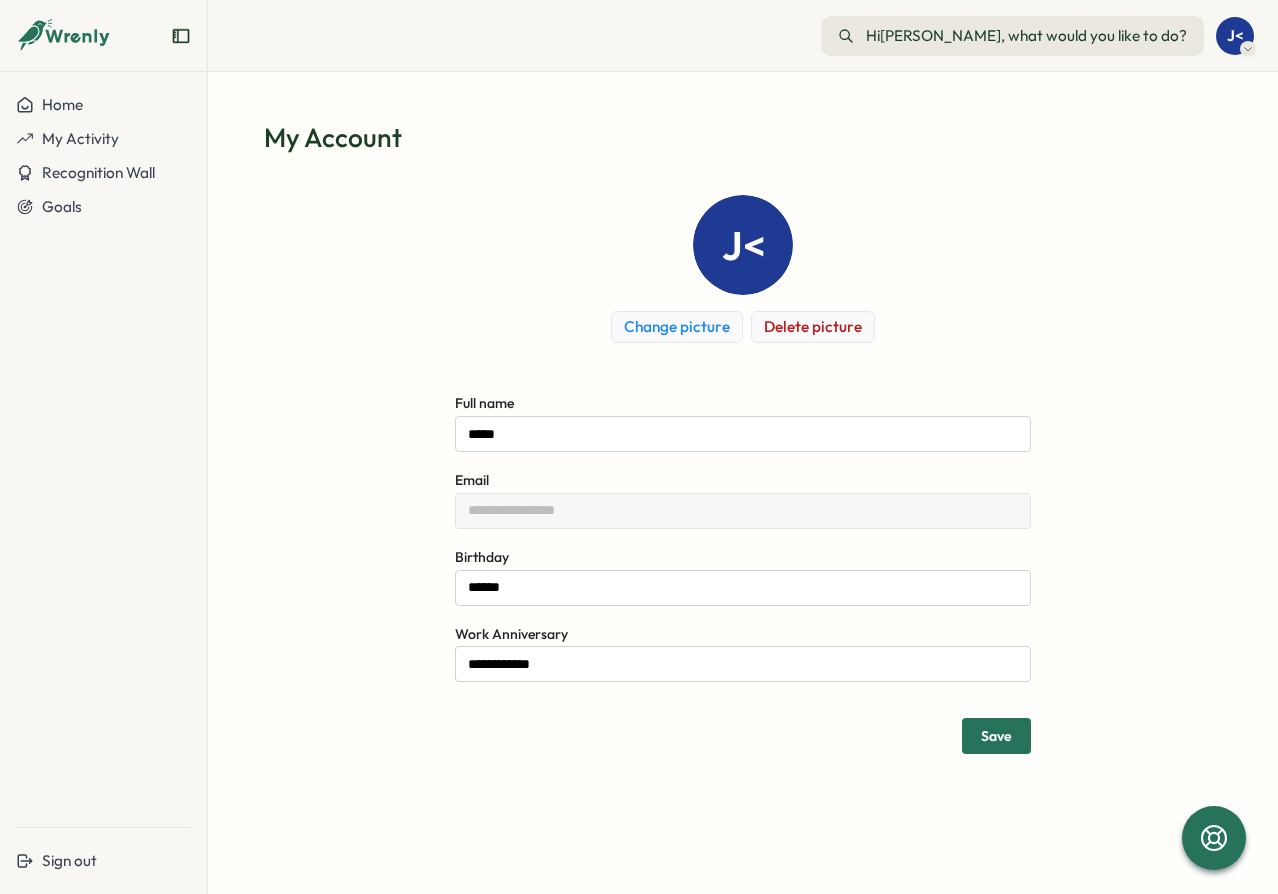 click on "Save" at bounding box center [996, 736] 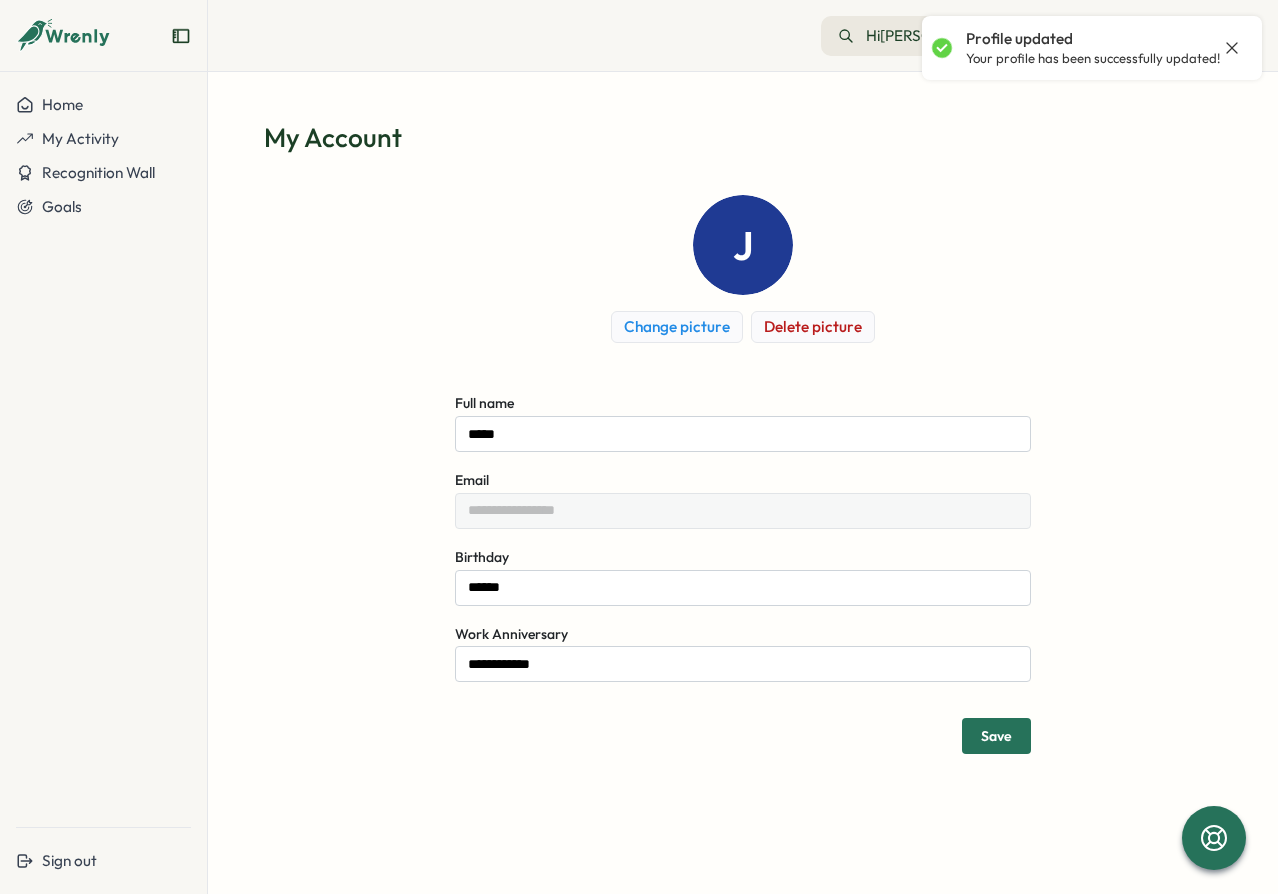 click on "**********" at bounding box center [743, 474] 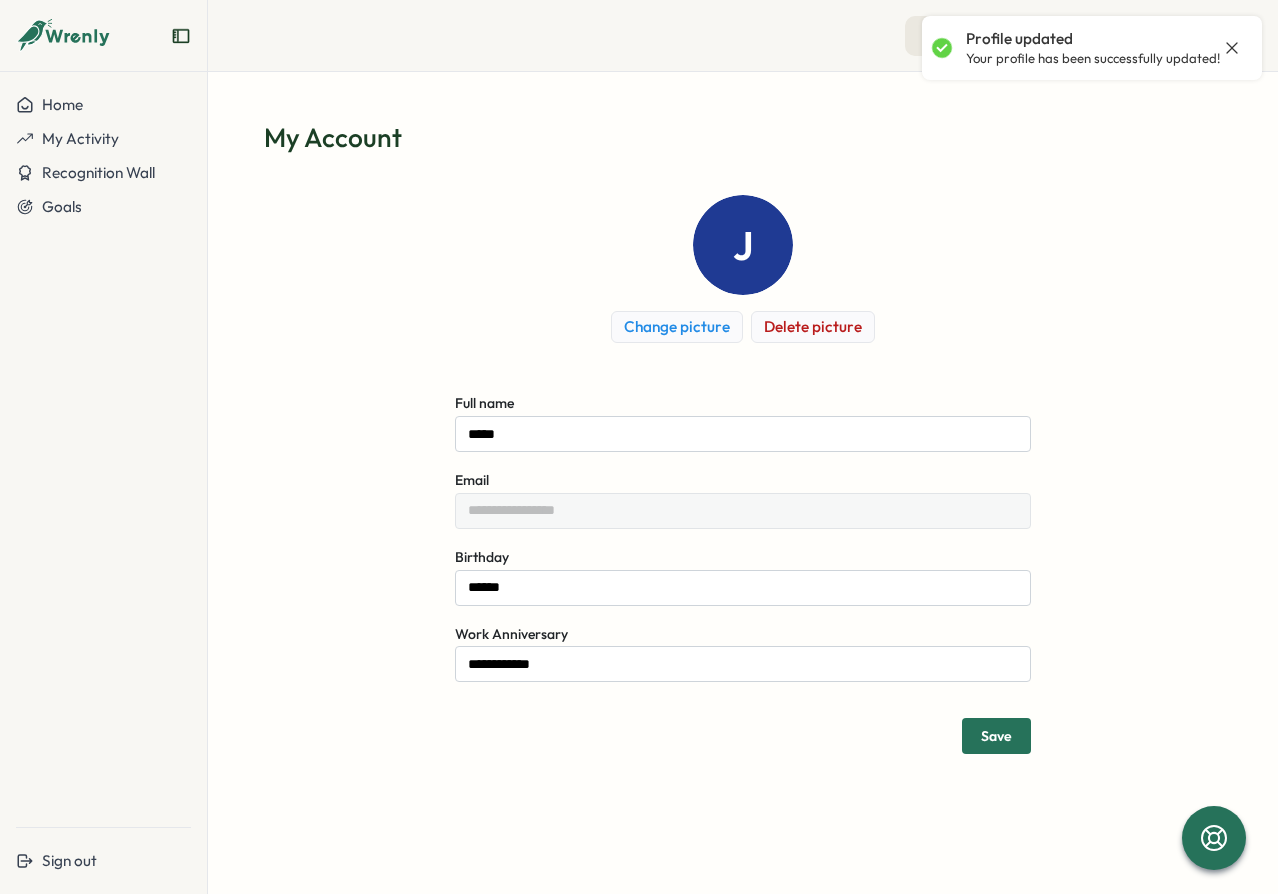 click on "**********" at bounding box center [743, 474] 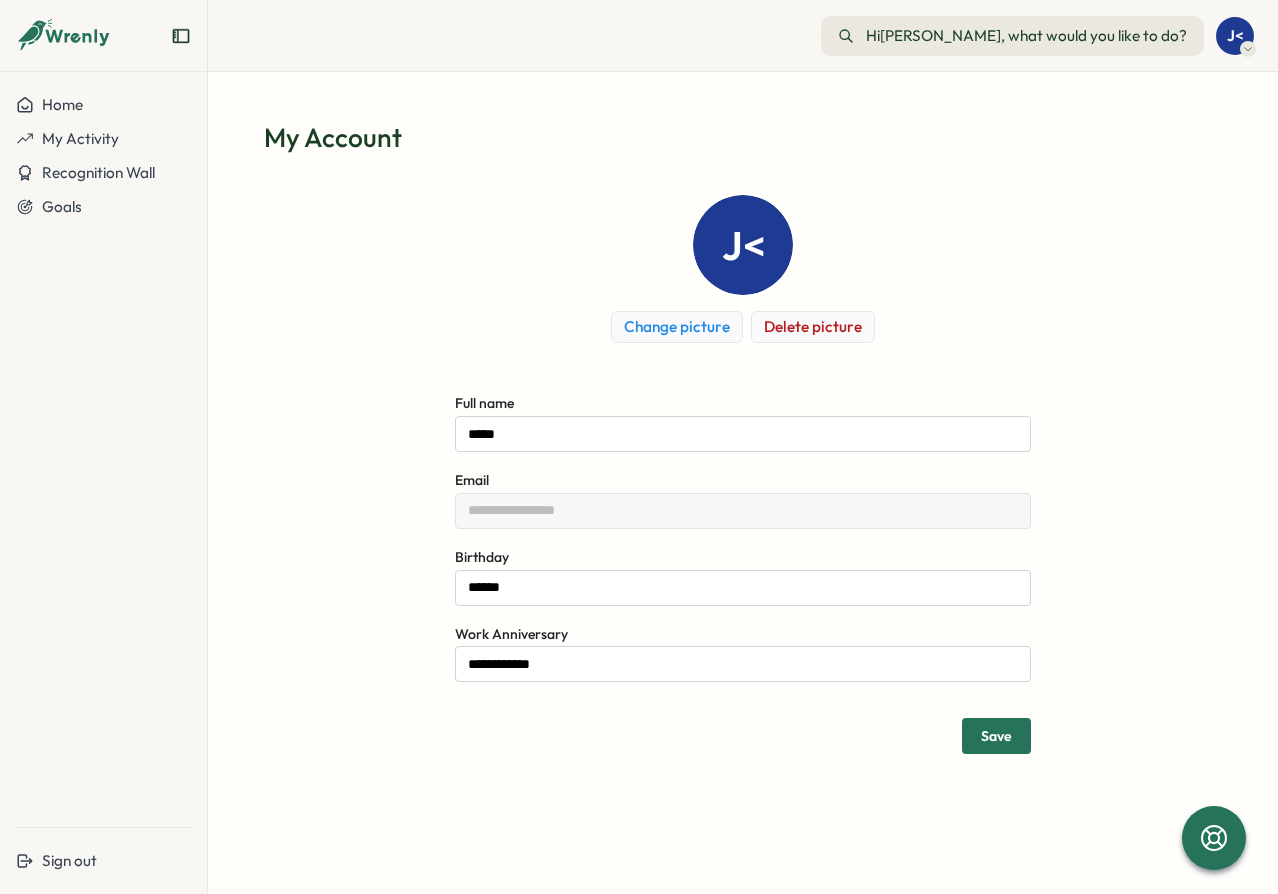 click on "**********" at bounding box center [743, 474] 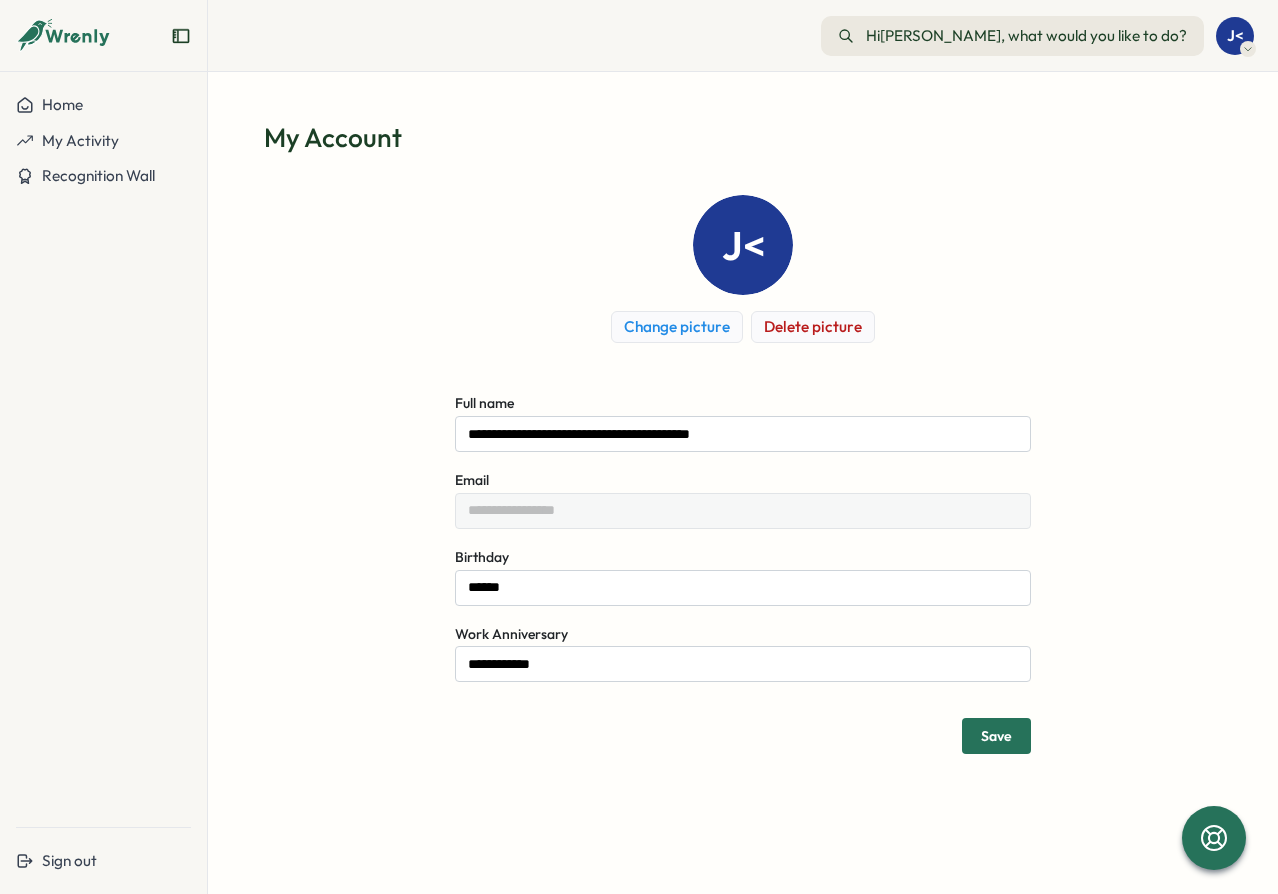 scroll, scrollTop: 0, scrollLeft: 0, axis: both 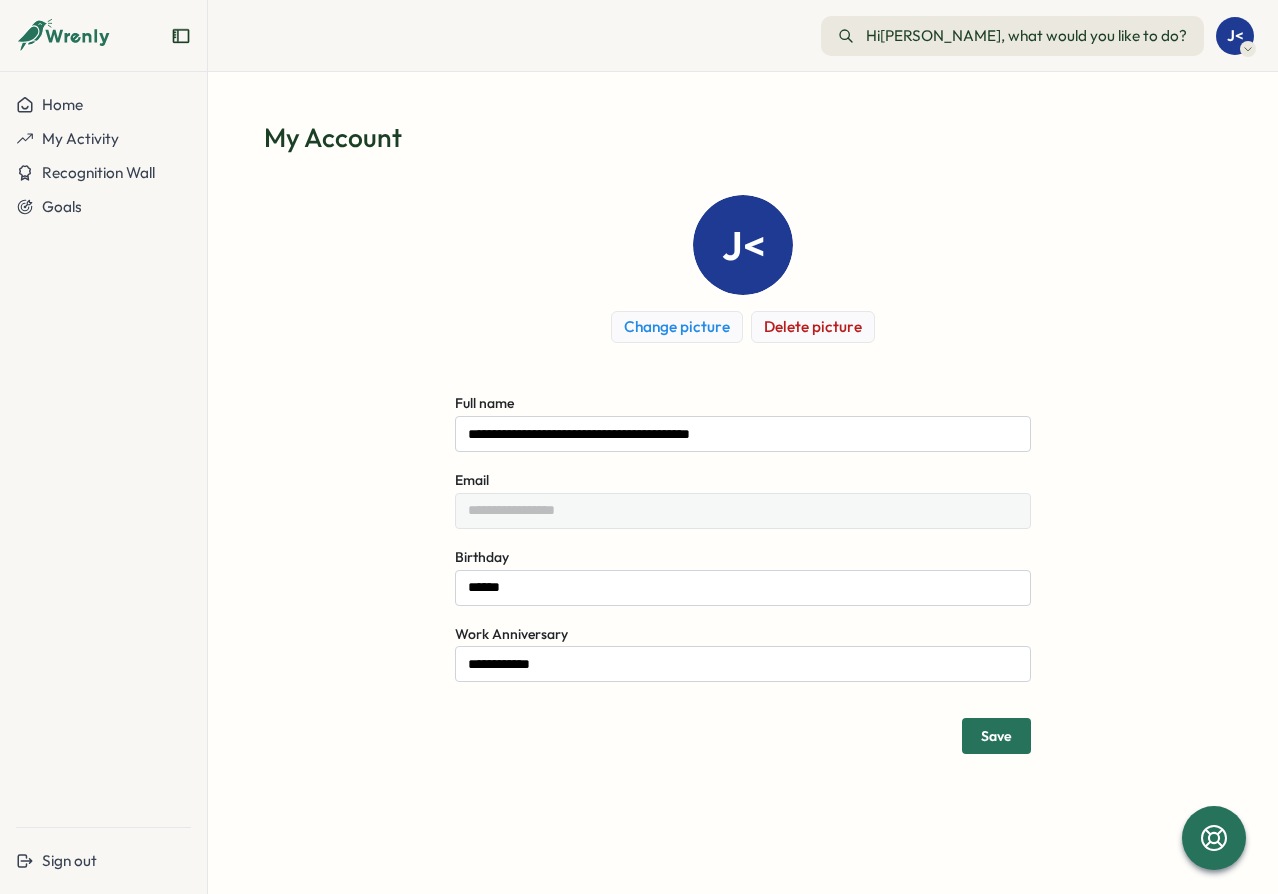 click on "J< Change picture Delete picture" at bounding box center [743, 269] 